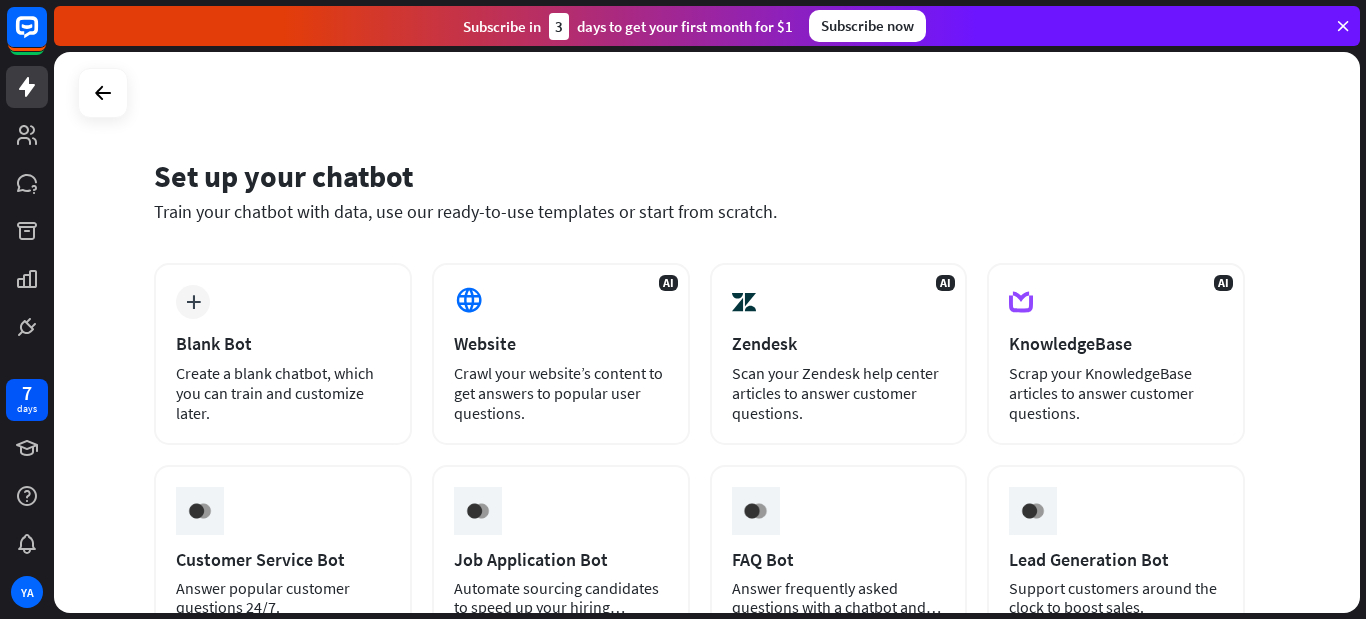 scroll, scrollTop: 0, scrollLeft: 0, axis: both 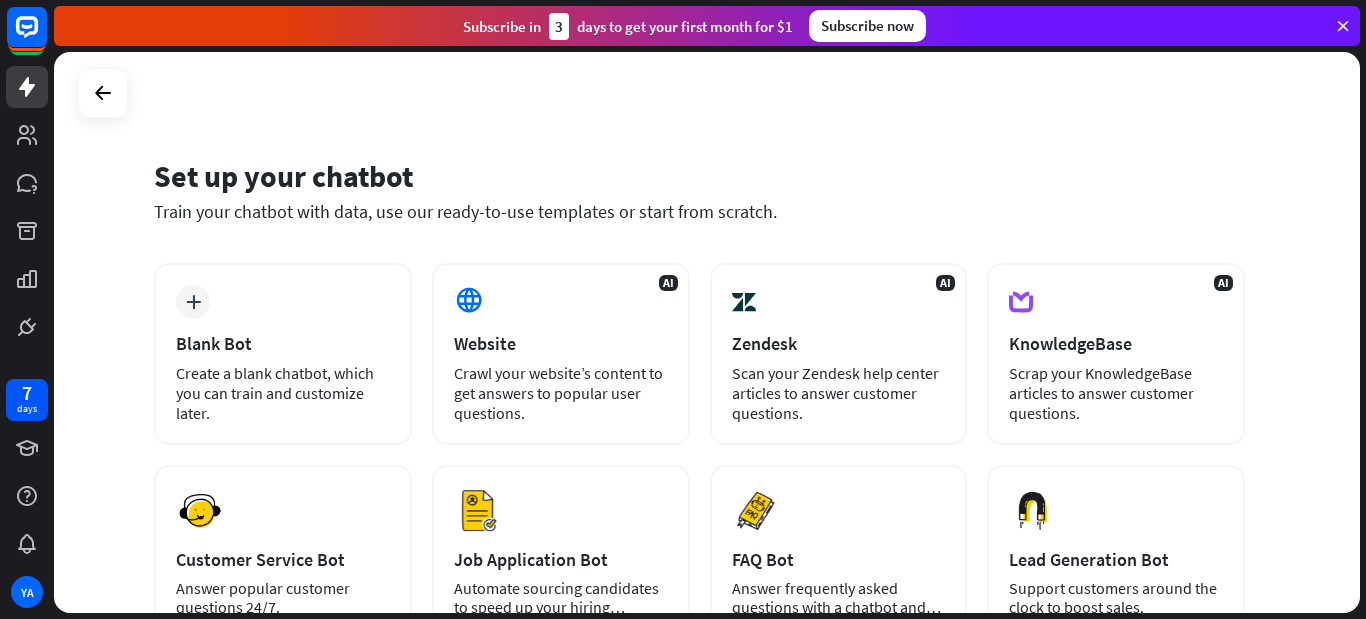 drag, startPoint x: 1365, startPoint y: 226, endPoint x: 1365, endPoint y: 288, distance: 62 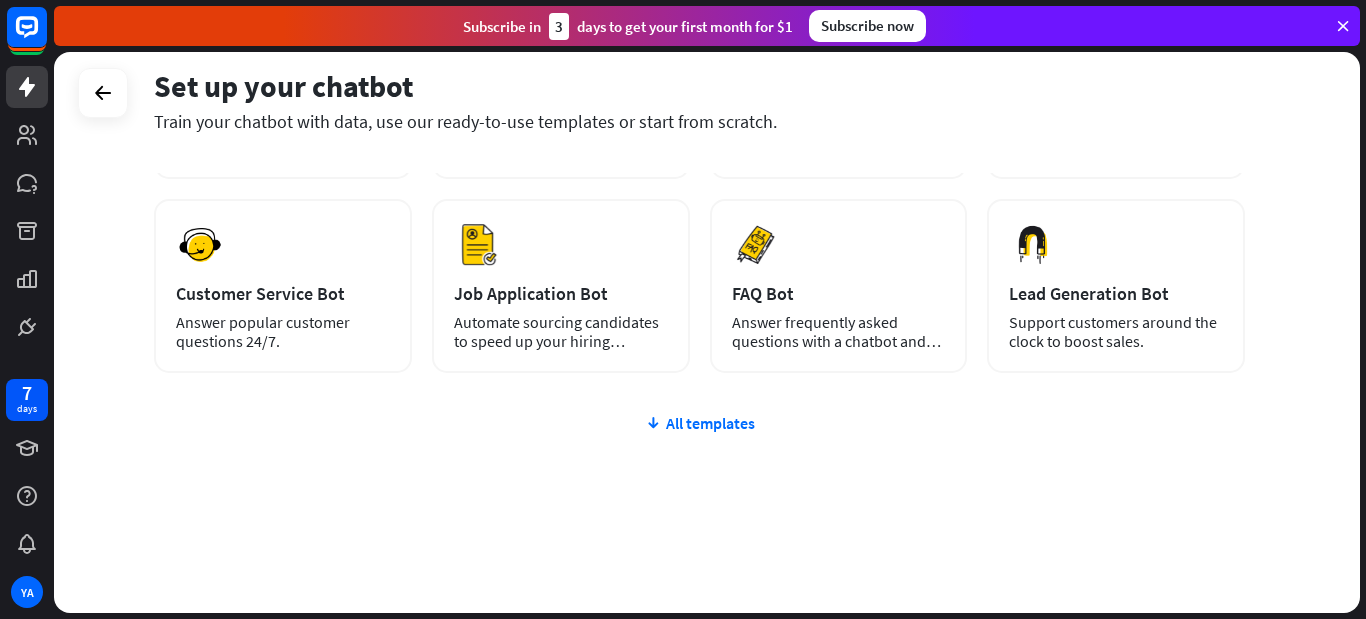 scroll, scrollTop: 0, scrollLeft: 0, axis: both 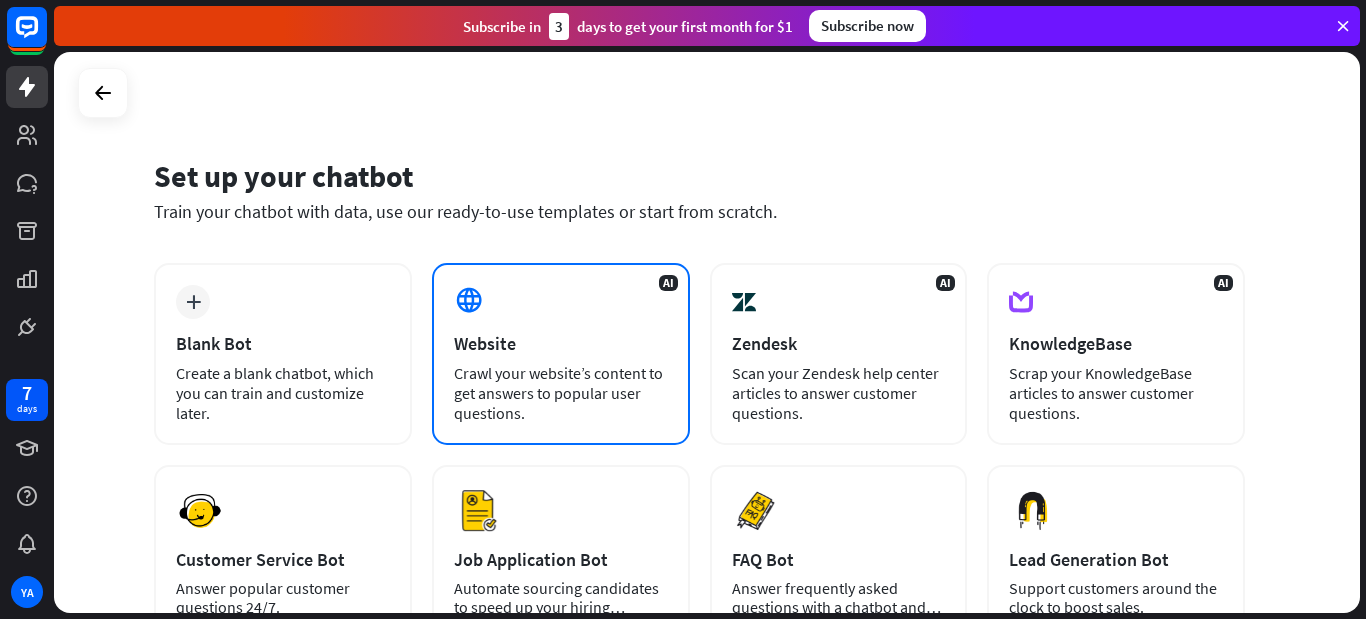 click on "AI     Website
Crawl your website’s content to get answers to
popular user questions." at bounding box center (561, 354) 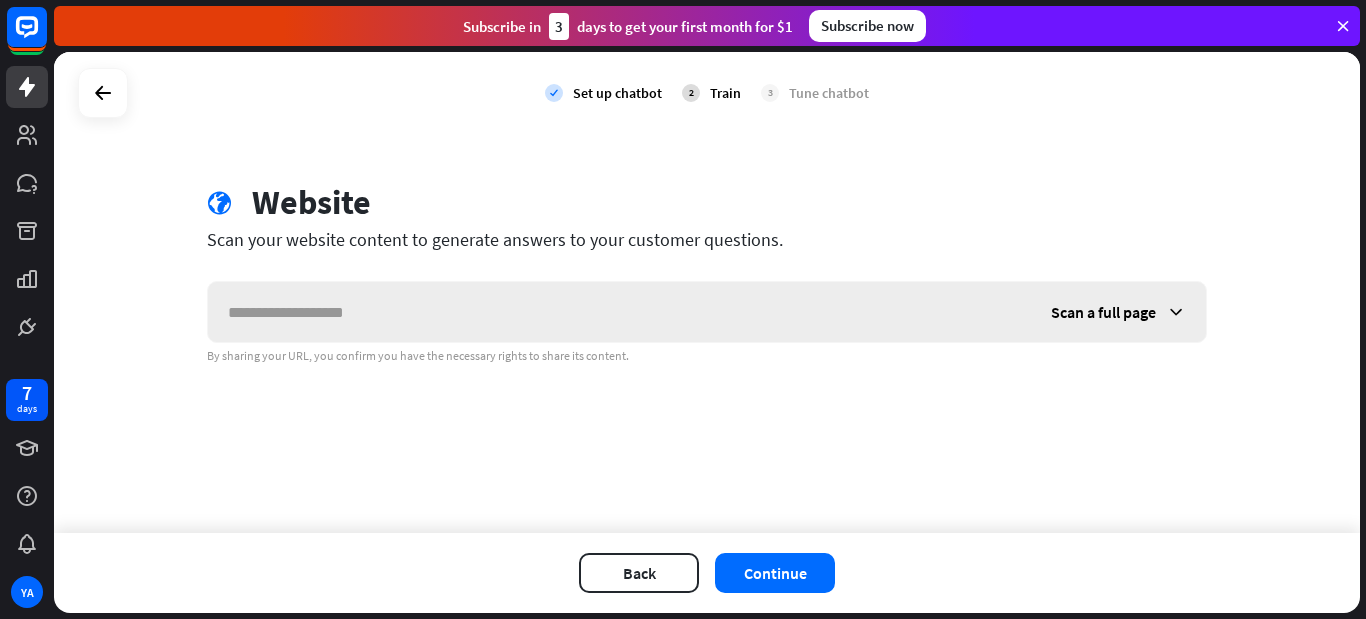 click at bounding box center [619, 312] 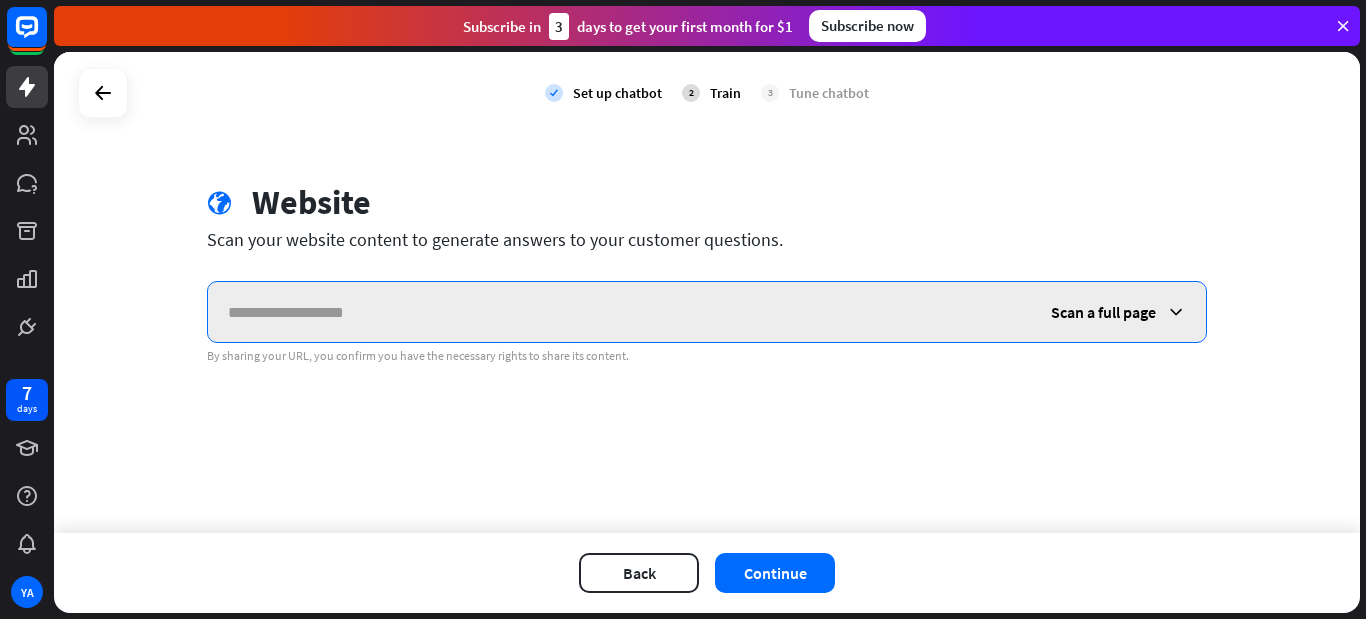 click at bounding box center (619, 312) 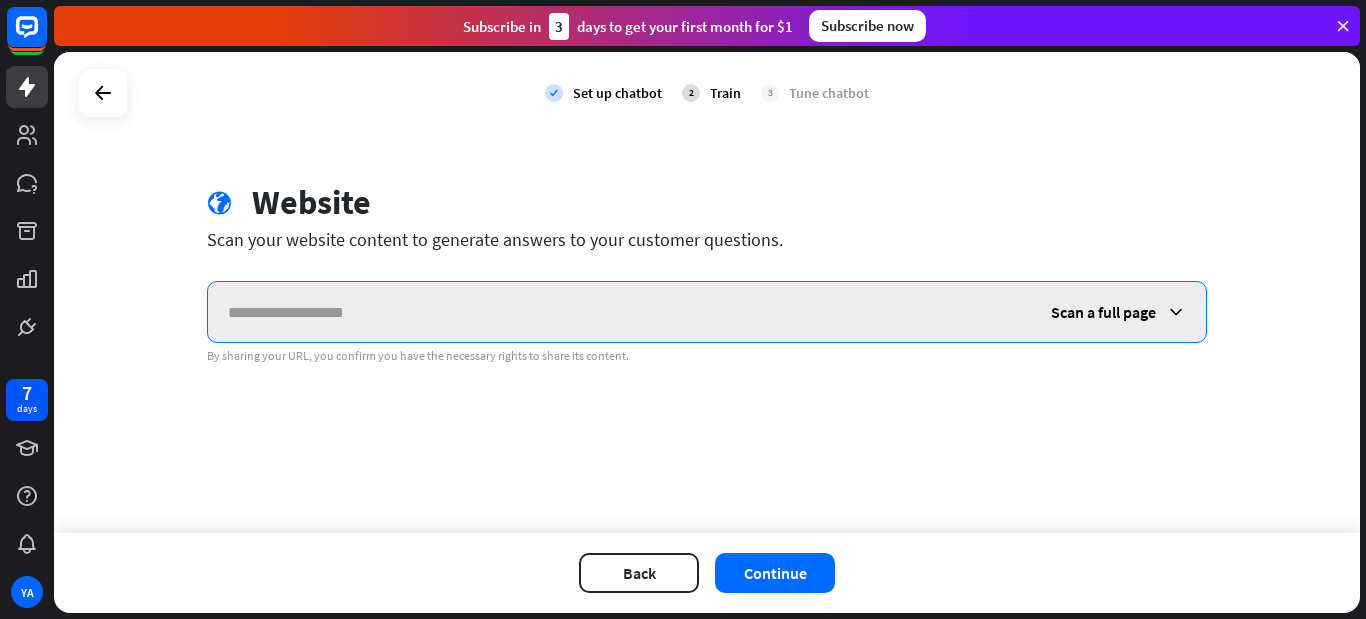 paste on "**********" 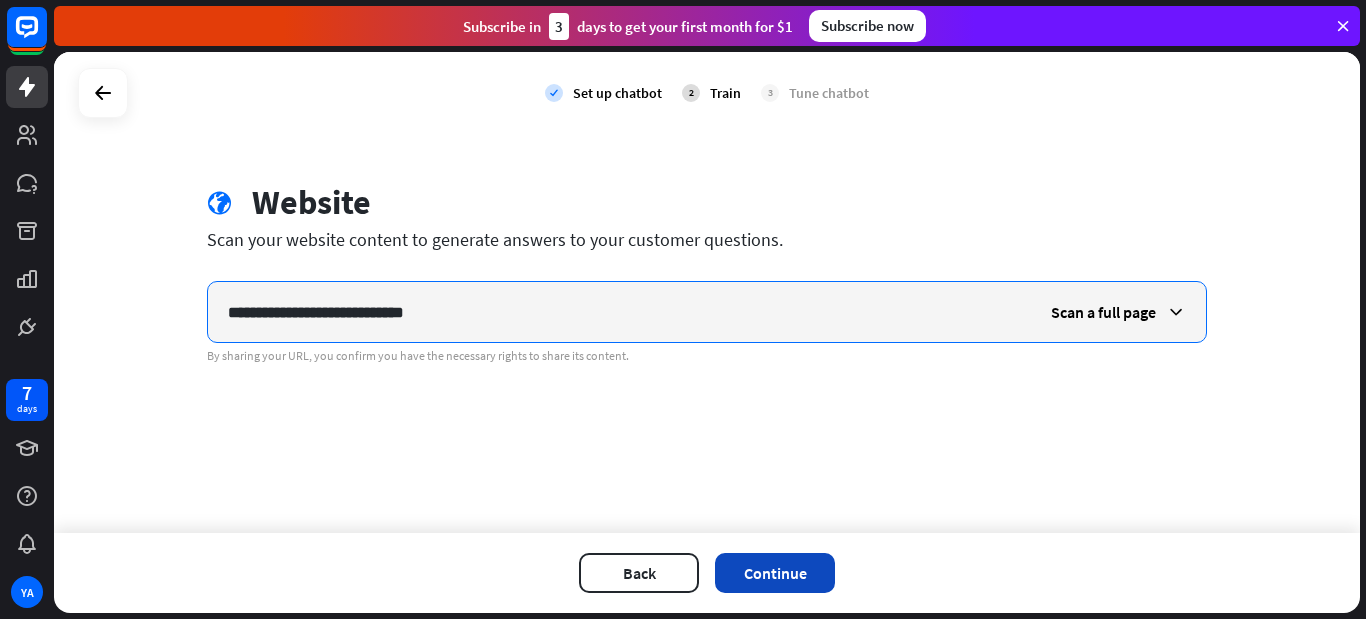 type on "**********" 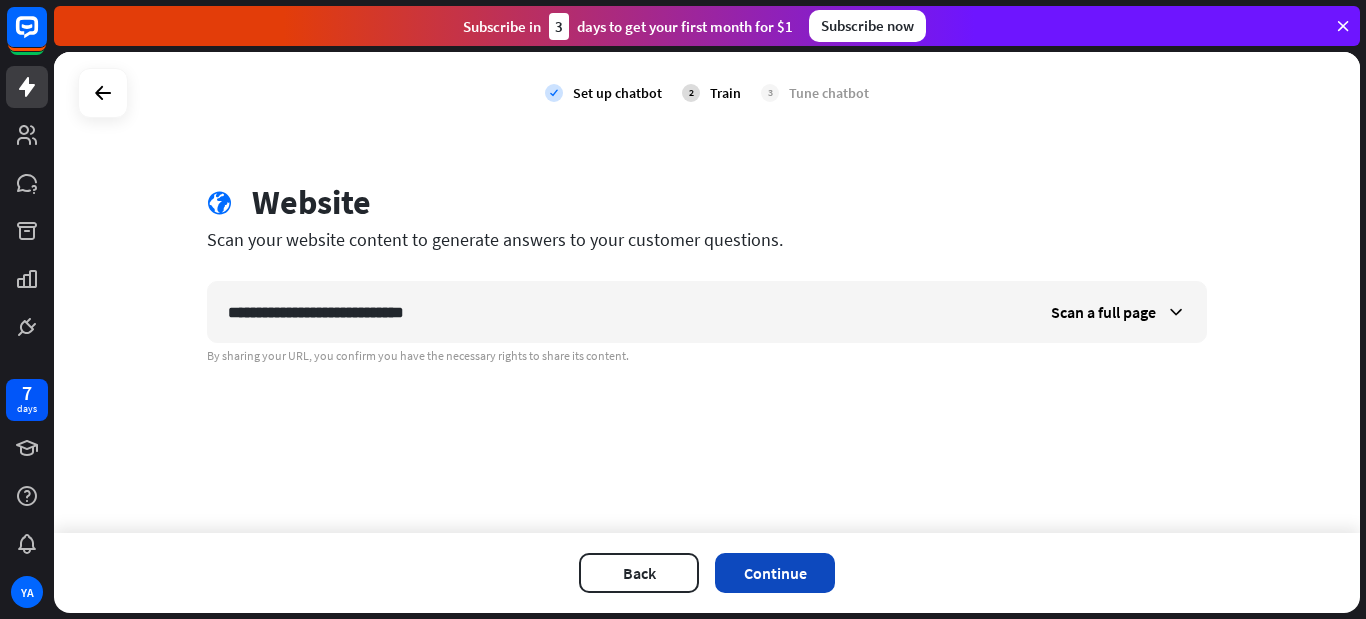 click on "Continue" at bounding box center (775, 573) 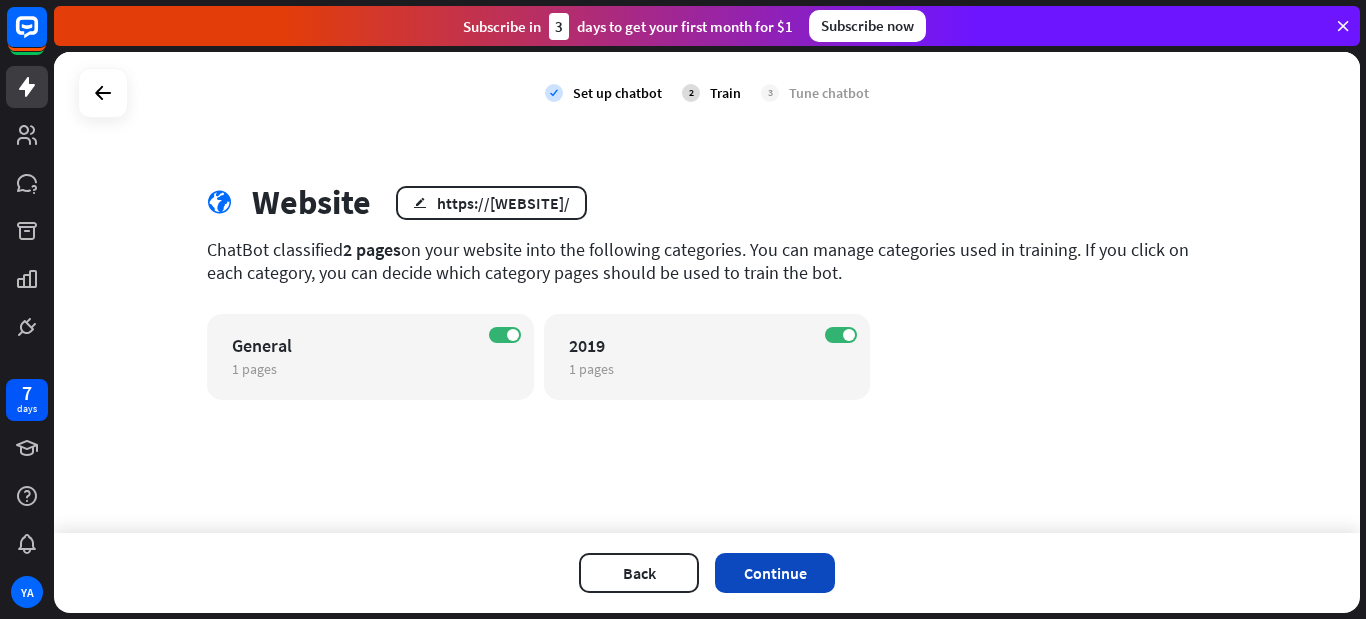 click on "Continue" at bounding box center [775, 573] 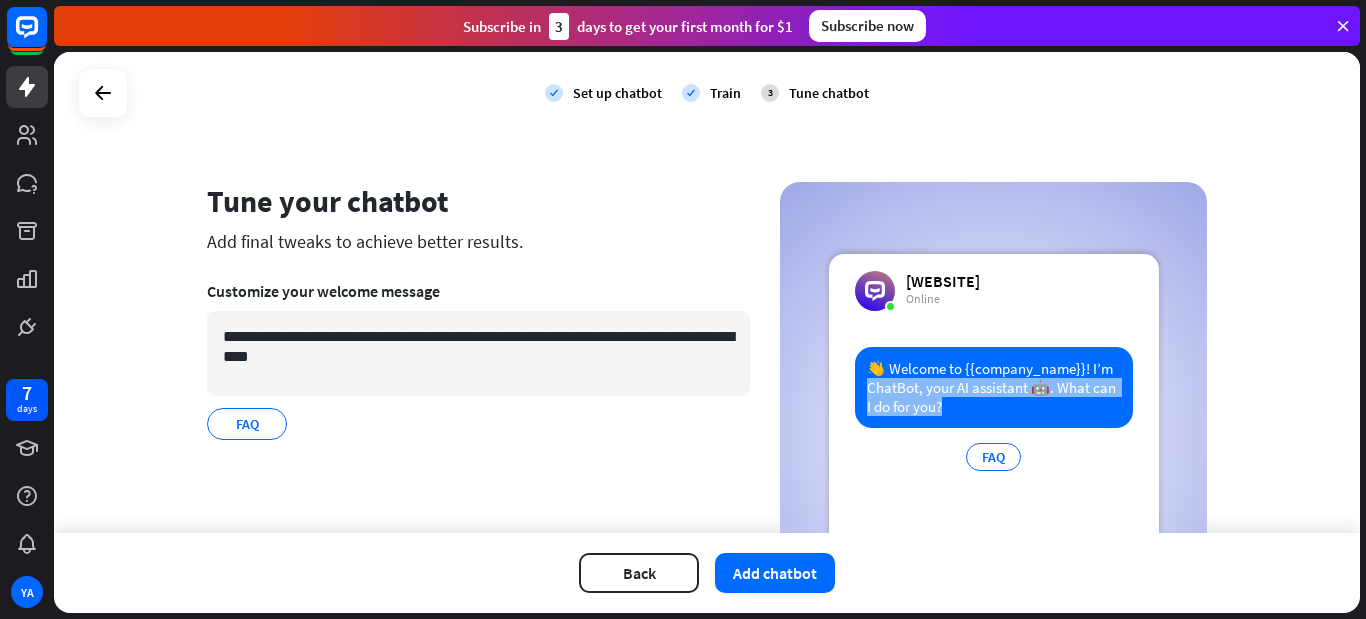 drag, startPoint x: 1365, startPoint y: 332, endPoint x: 1365, endPoint y: 467, distance: 135 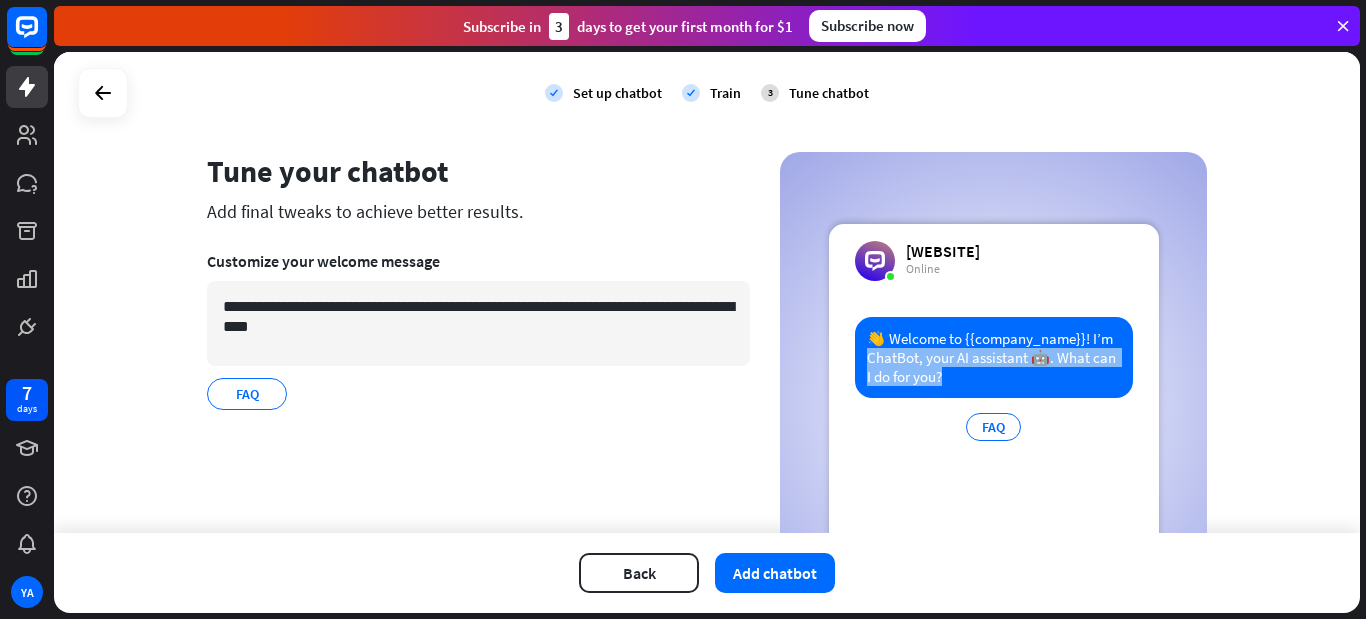 scroll, scrollTop: 28, scrollLeft: 0, axis: vertical 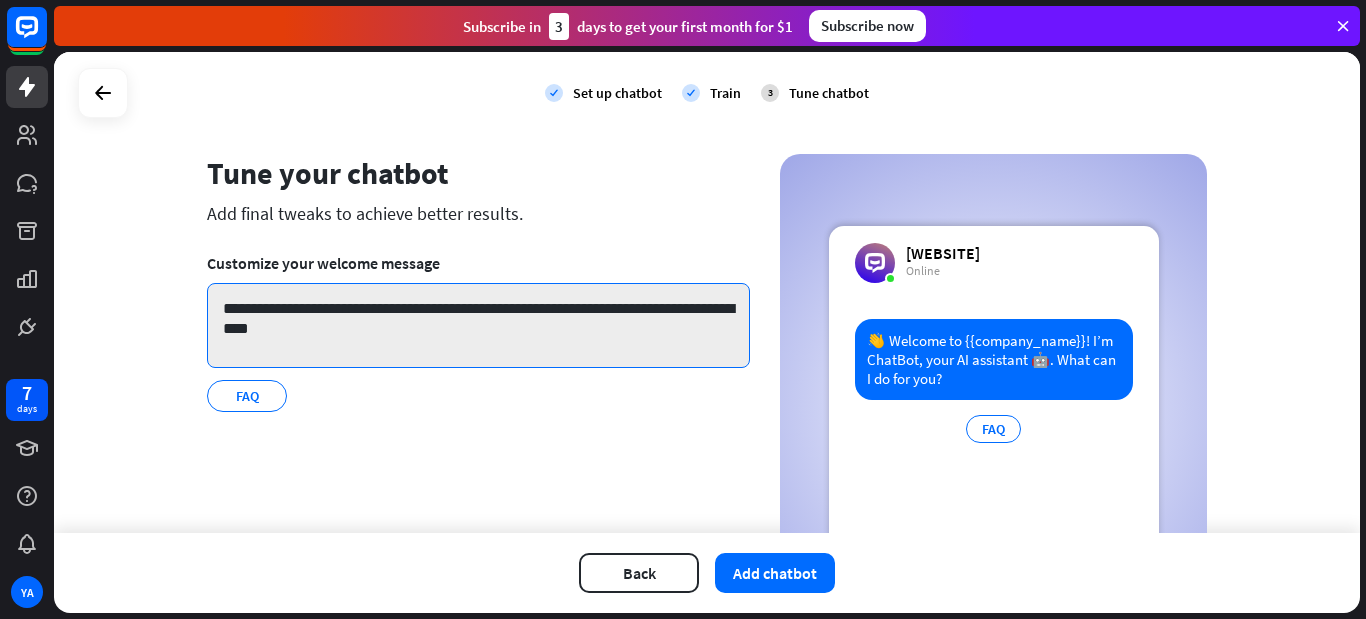 click on "**********" at bounding box center [478, 325] 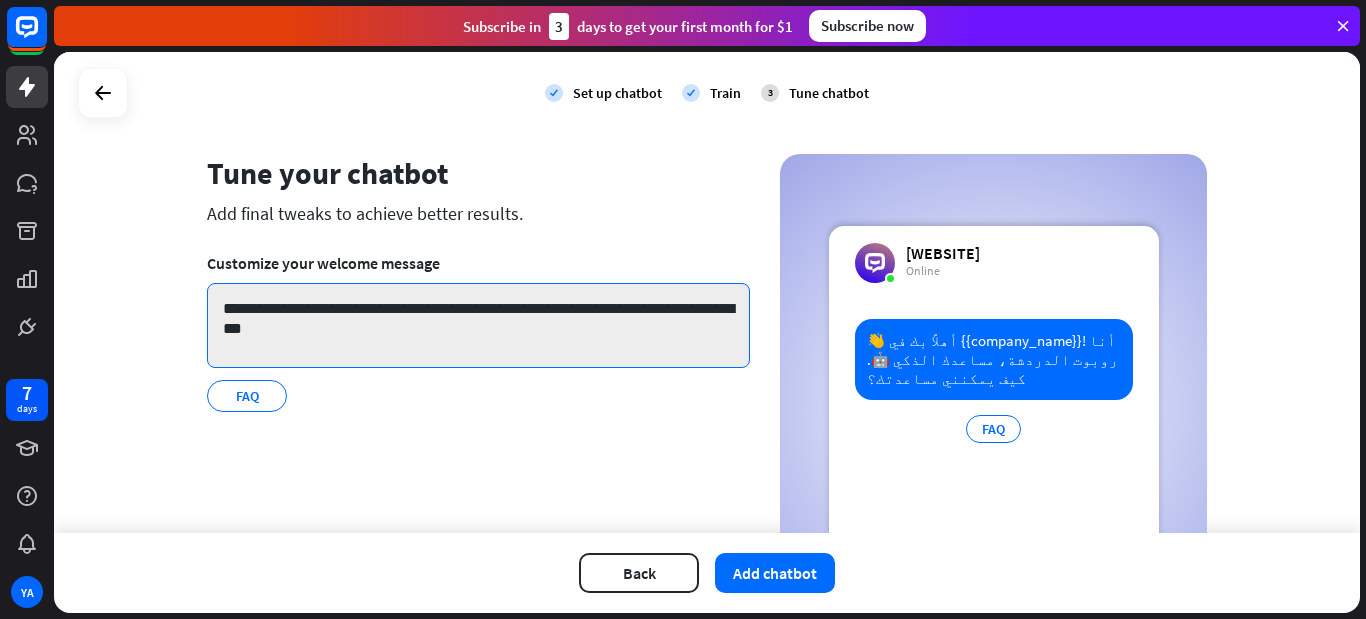 drag, startPoint x: 424, startPoint y: 313, endPoint x: 296, endPoint y: 315, distance: 128.01562 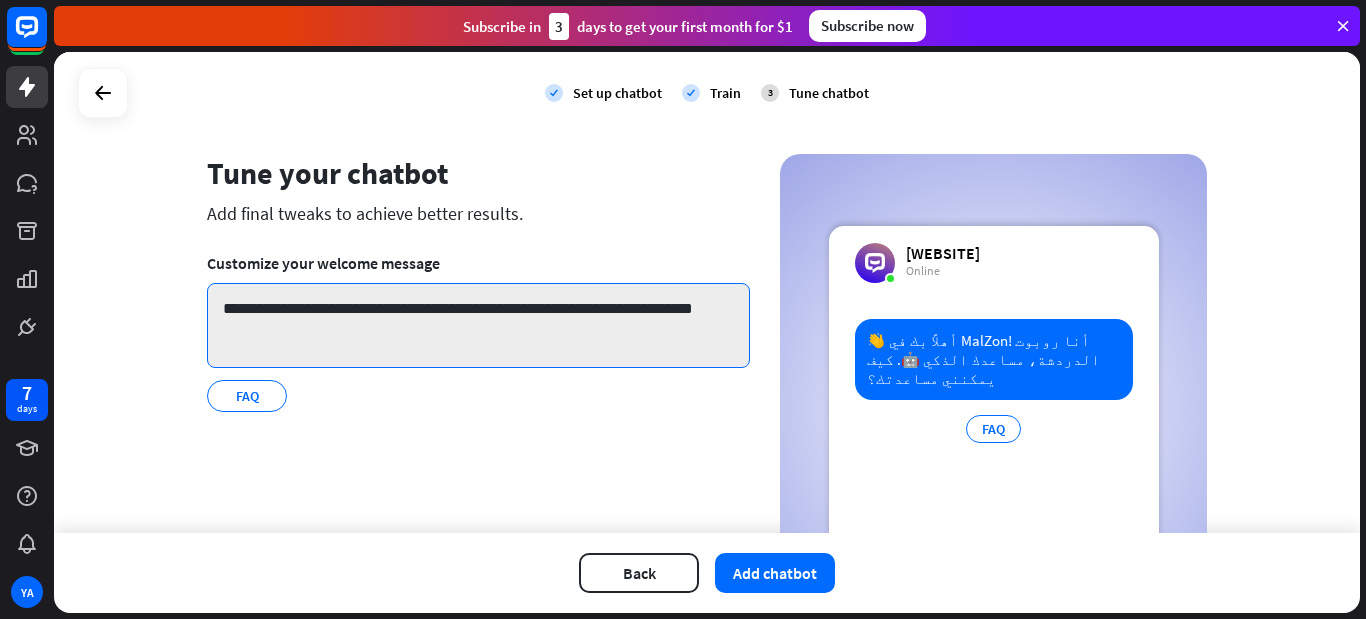 click on "**********" at bounding box center (478, 325) 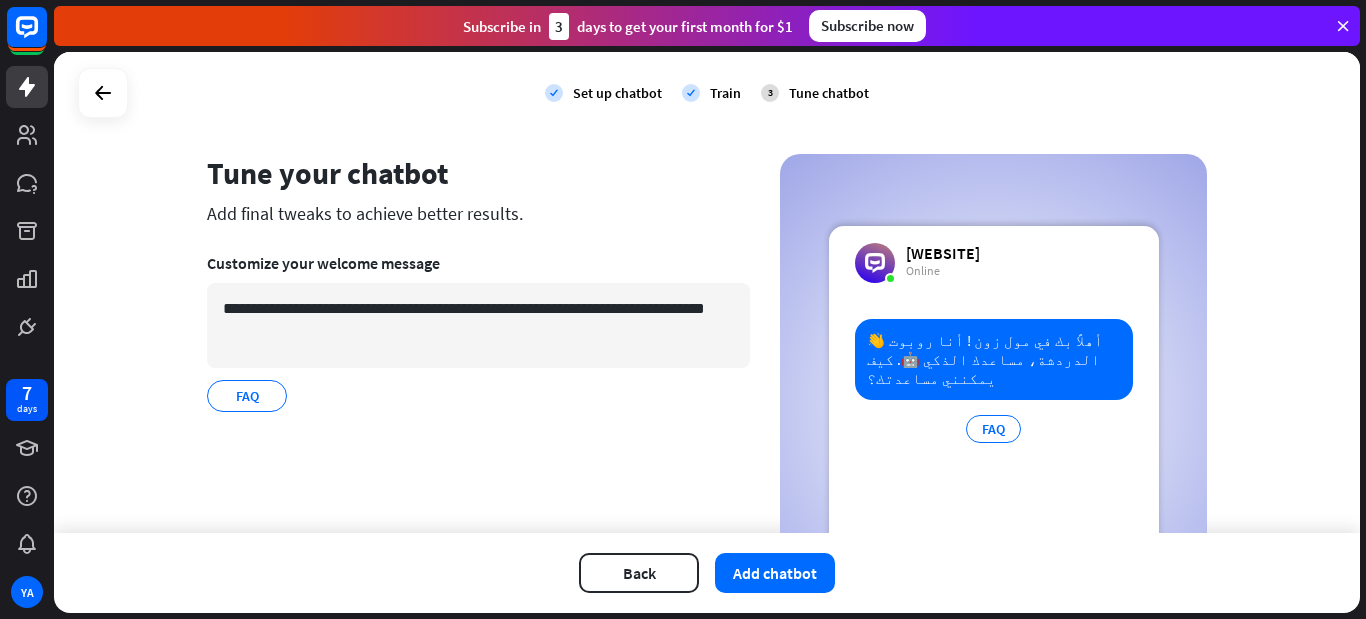 click on "**********" at bounding box center (478, 408) 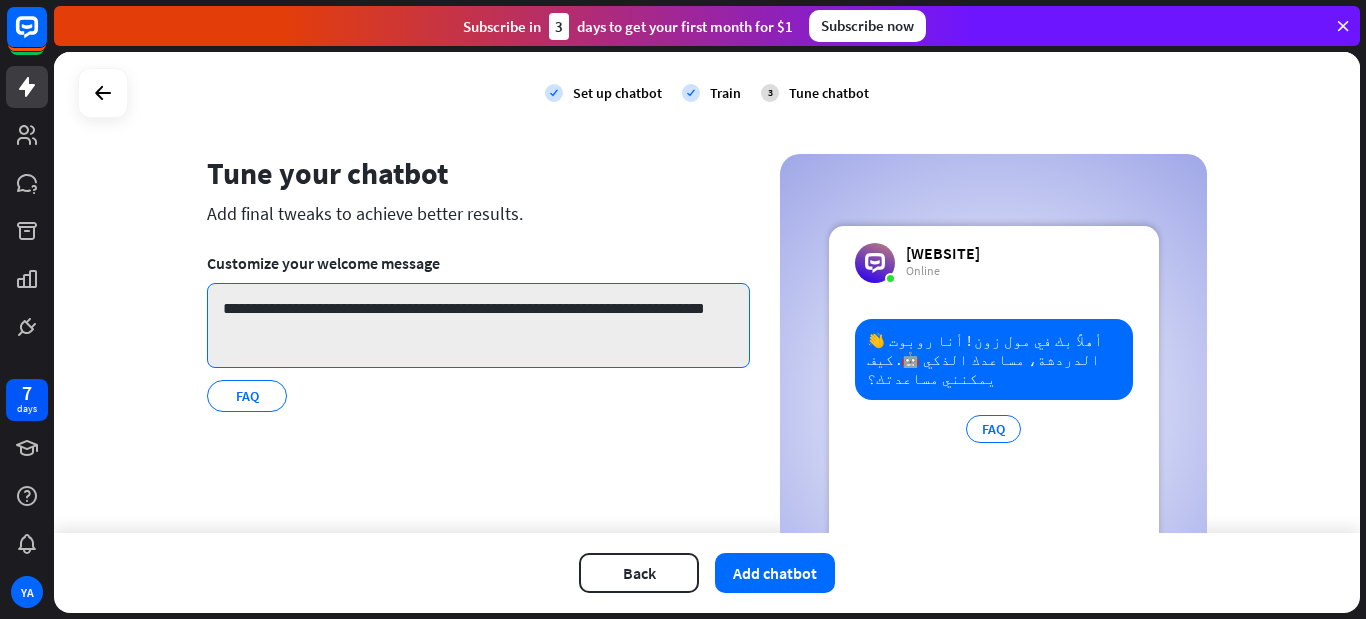 click on "**********" at bounding box center [478, 325] 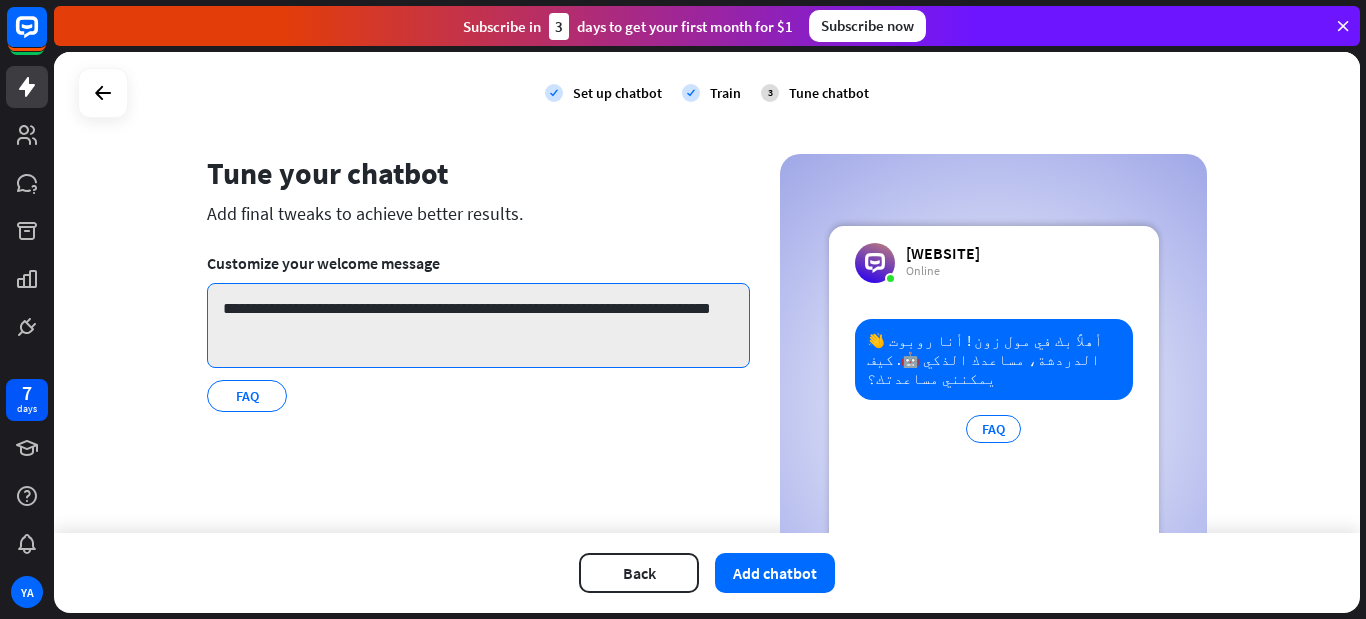 click on "**********" at bounding box center [478, 325] 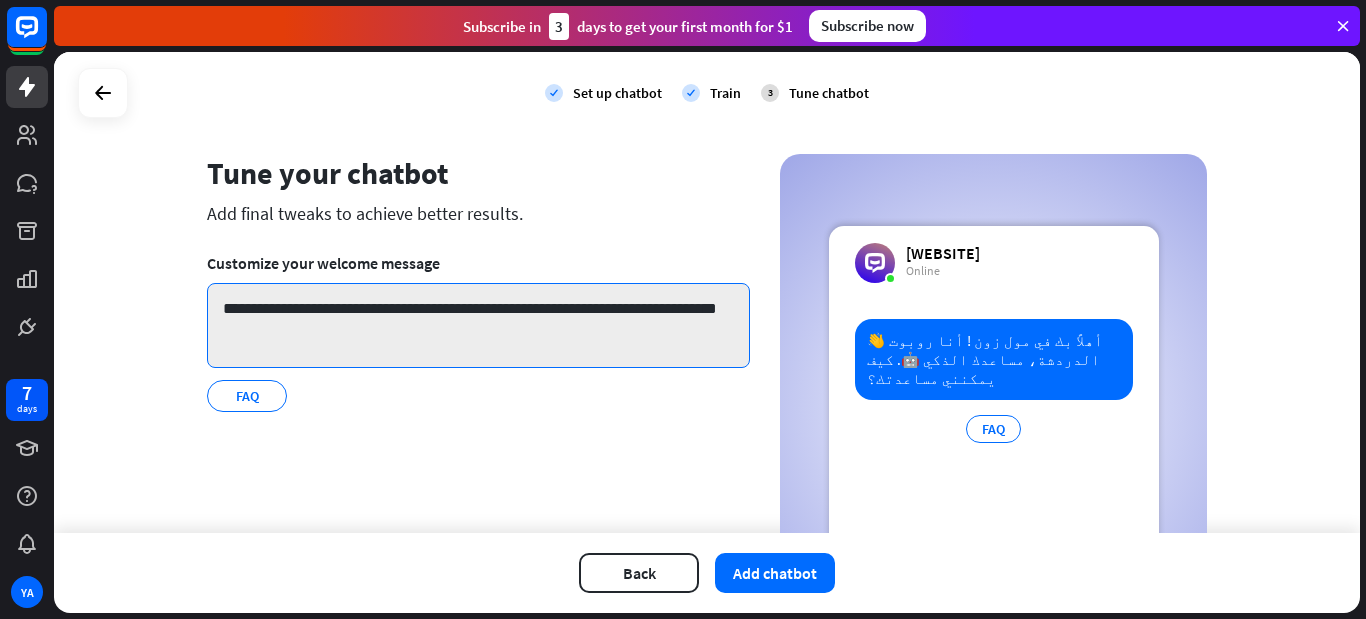 click on "**********" at bounding box center [478, 325] 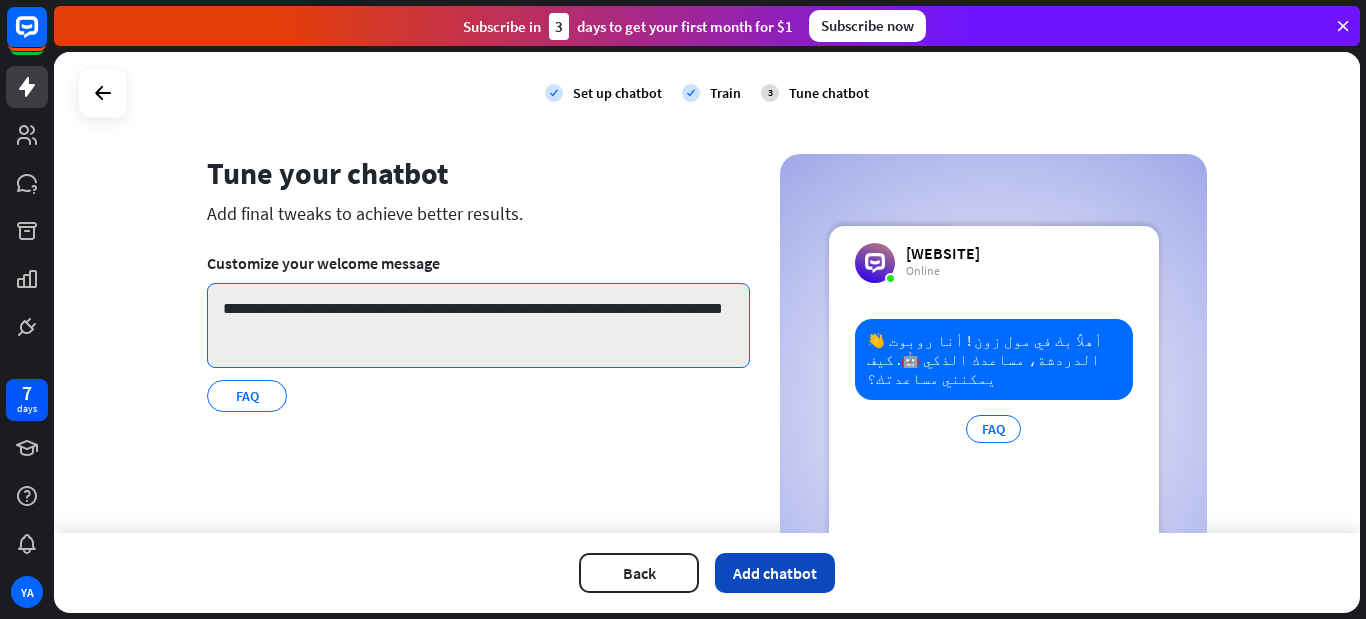 type on "**********" 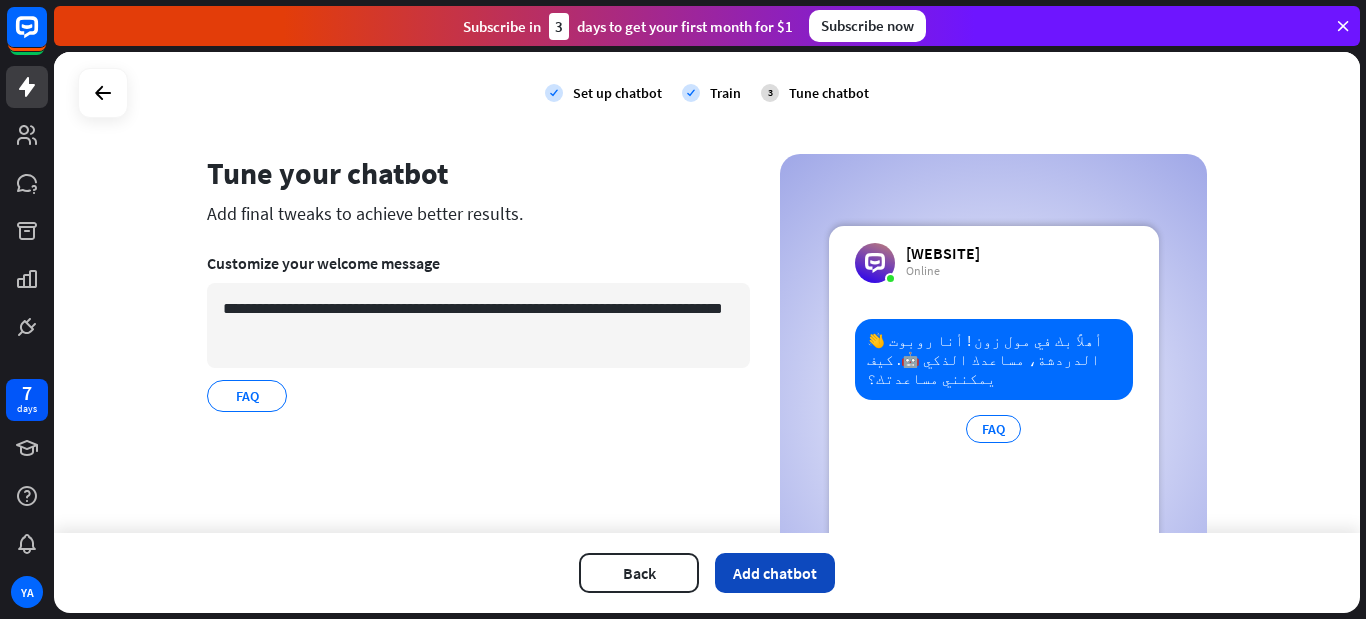 click on "Add chatbot" at bounding box center (775, 573) 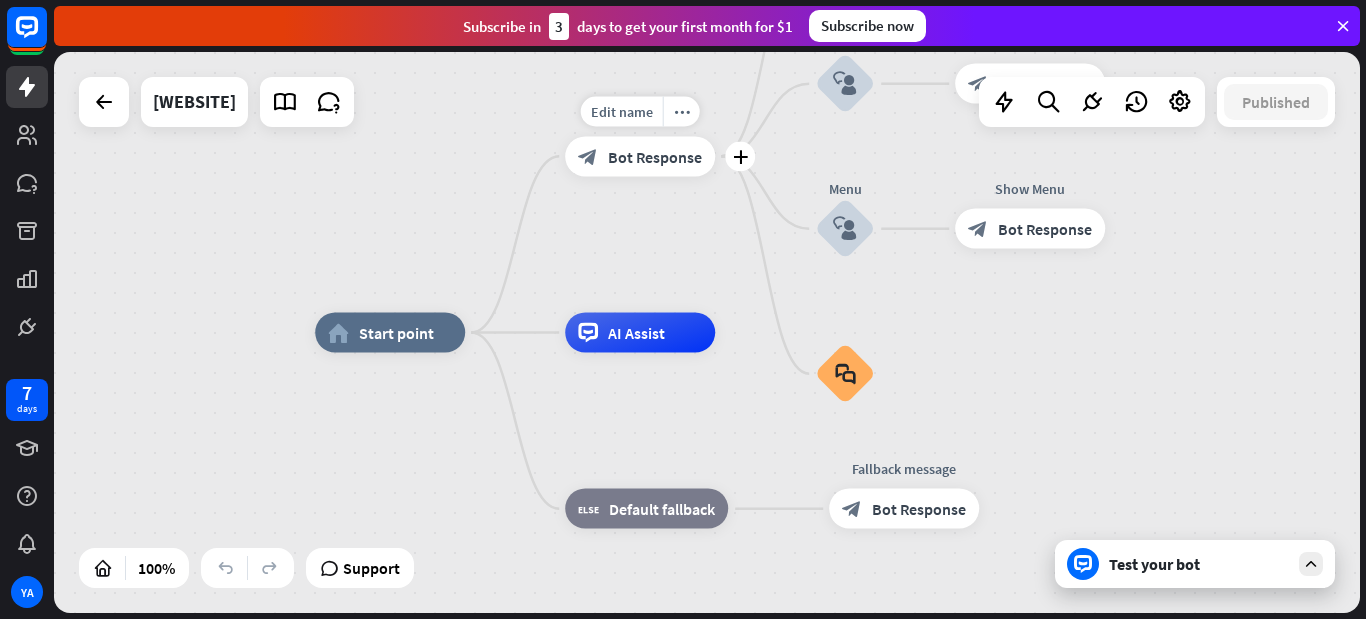 click on "Bot Response" at bounding box center [655, 156] 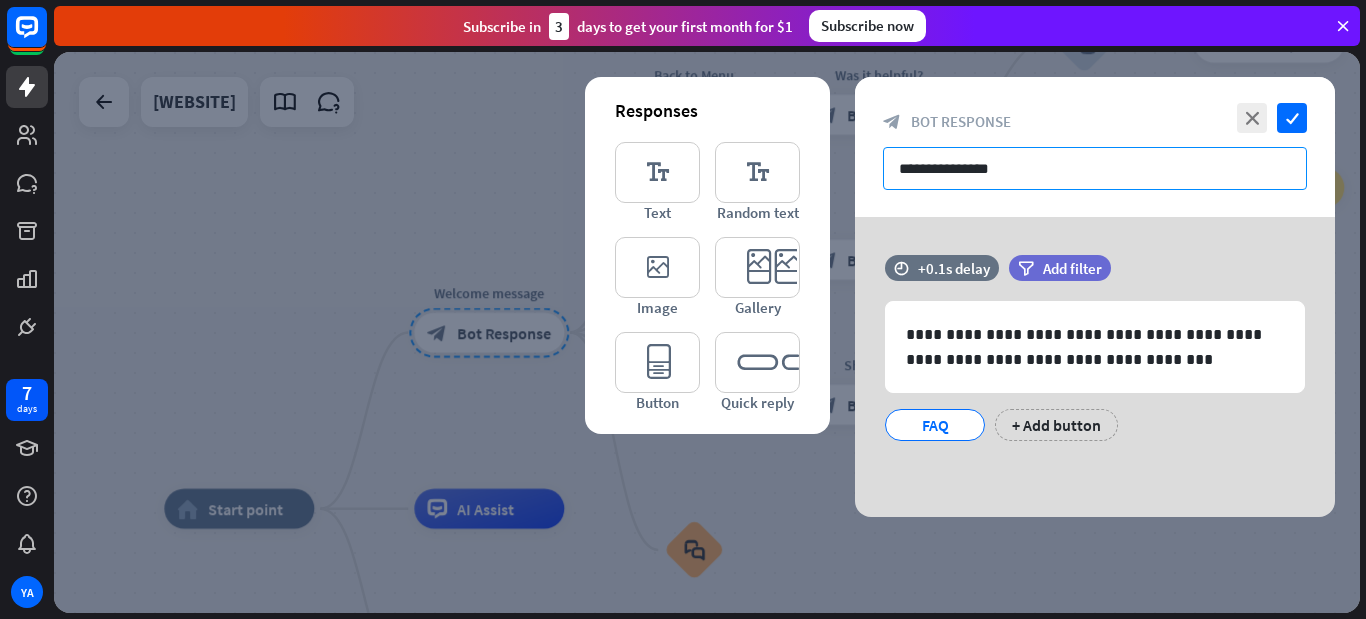 drag, startPoint x: 1059, startPoint y: 169, endPoint x: 873, endPoint y: 177, distance: 186.17197 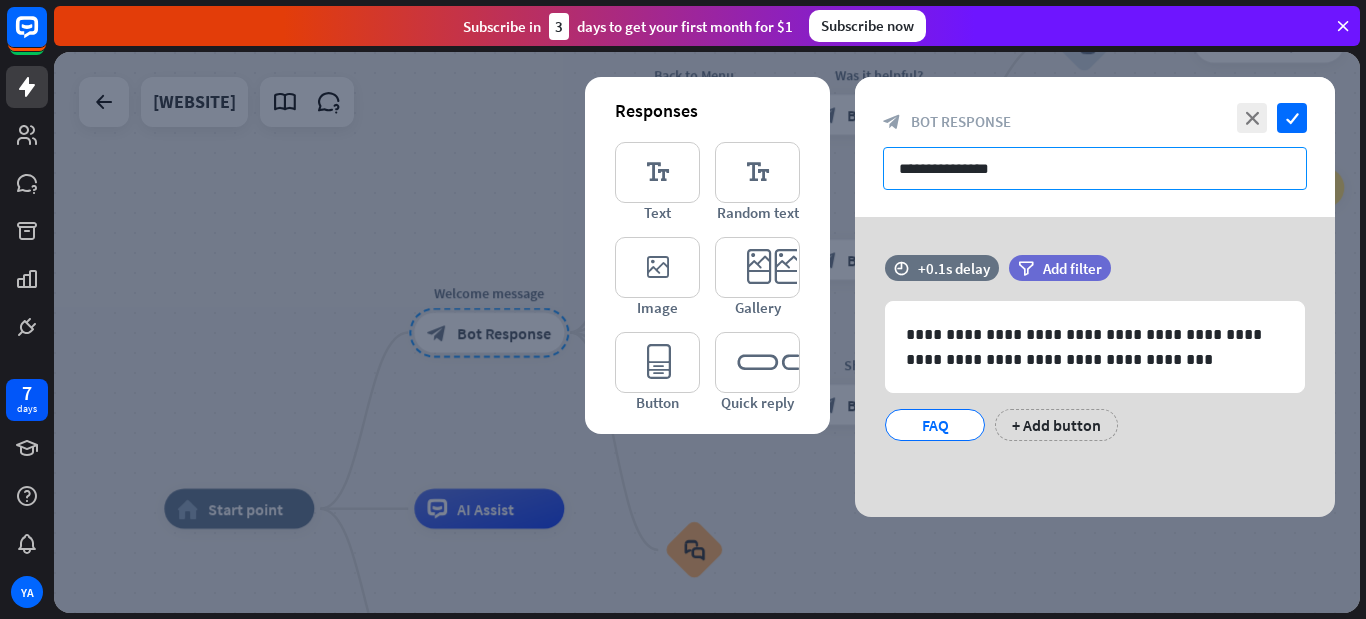 paste 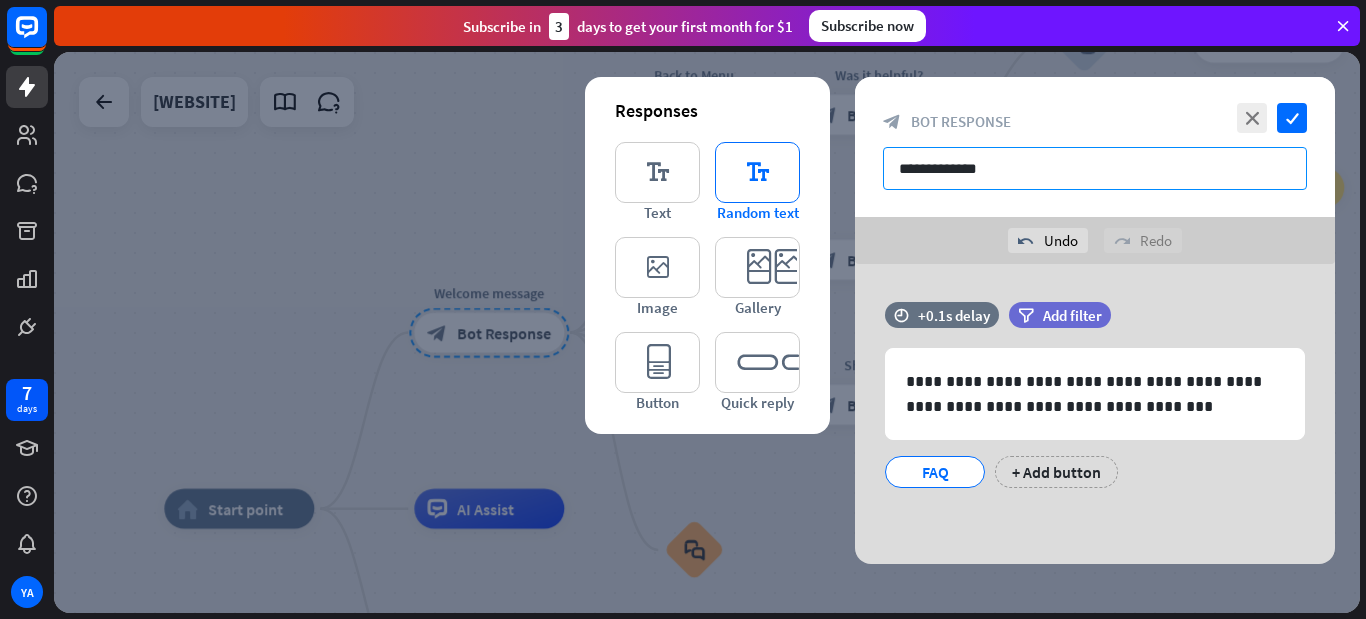 type on "**********" 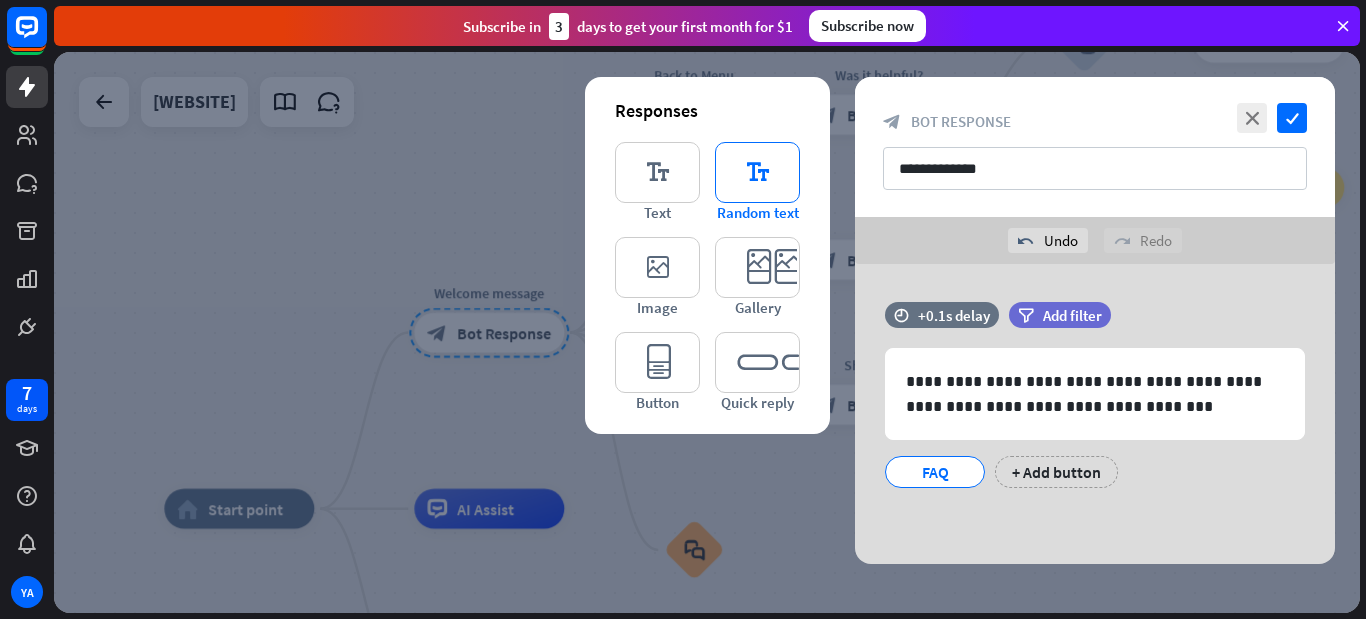 click on "editor_text" at bounding box center (757, 172) 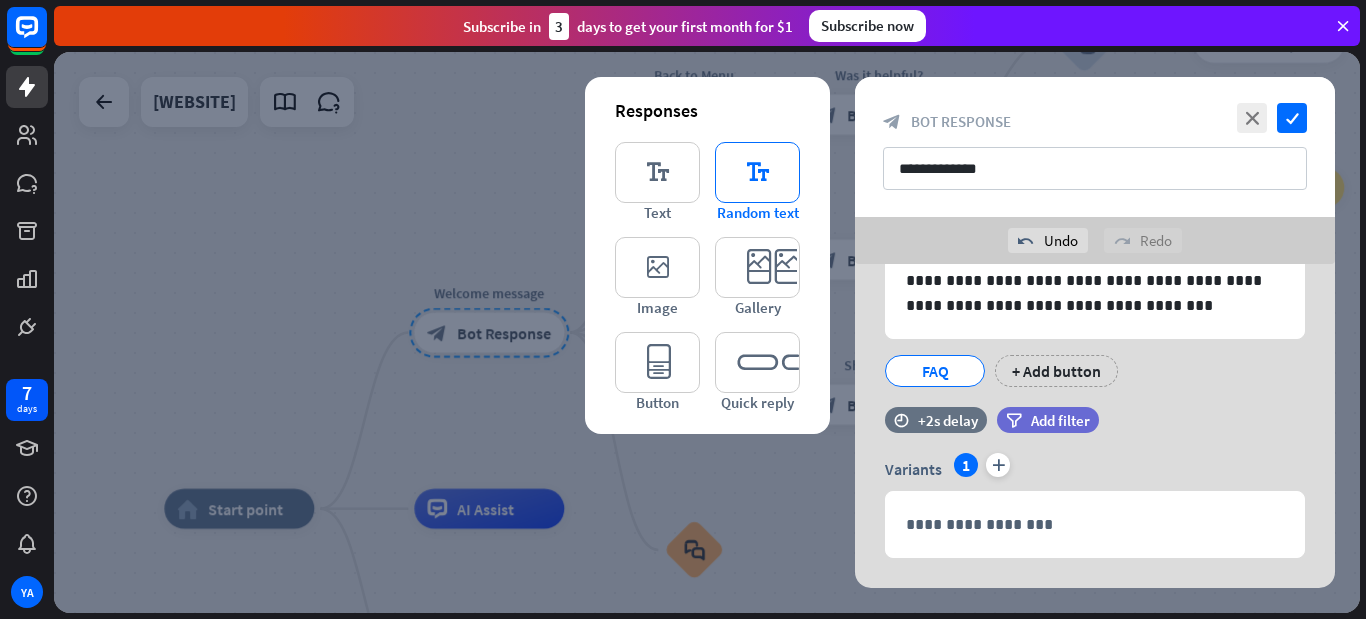 scroll, scrollTop: 141, scrollLeft: 0, axis: vertical 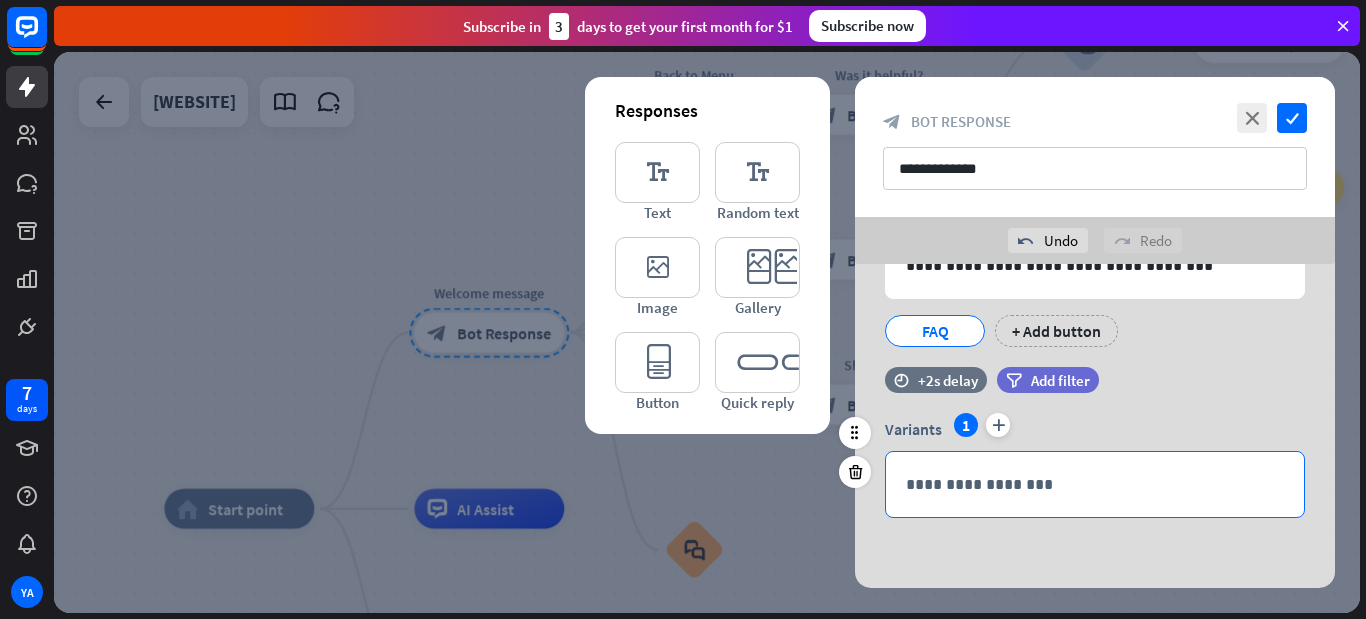 click on "**********" at bounding box center (1095, 484) 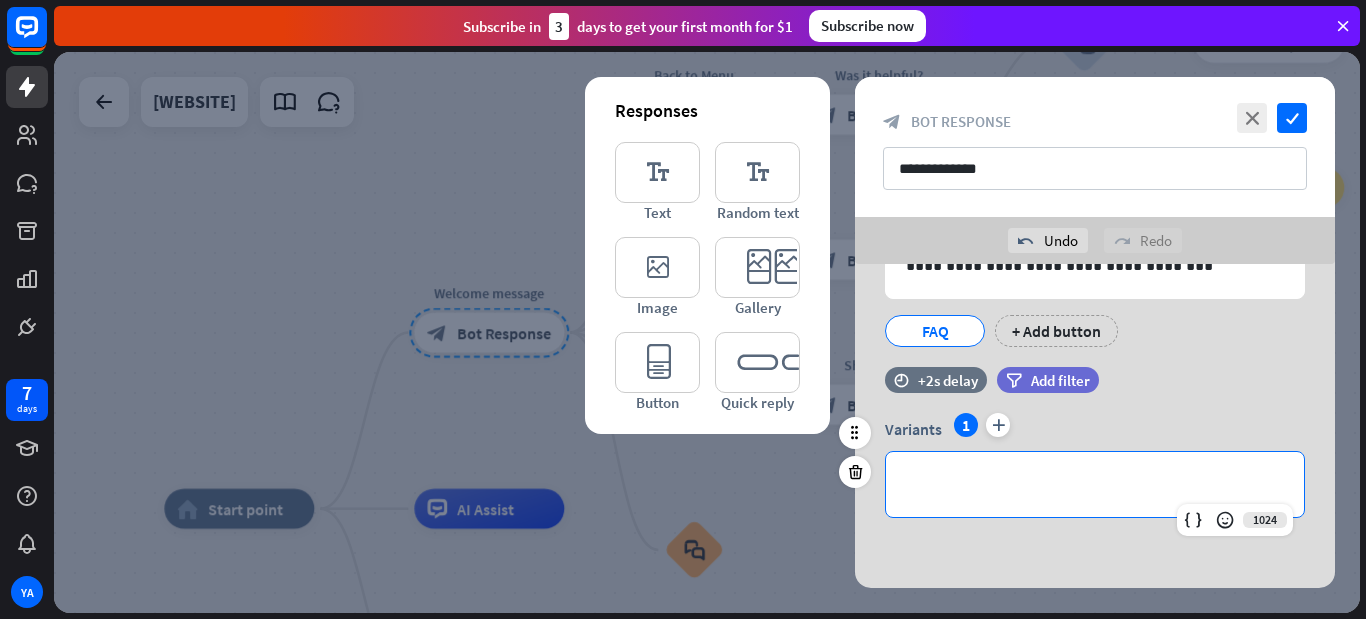 click on "**********" at bounding box center (1095, 484) 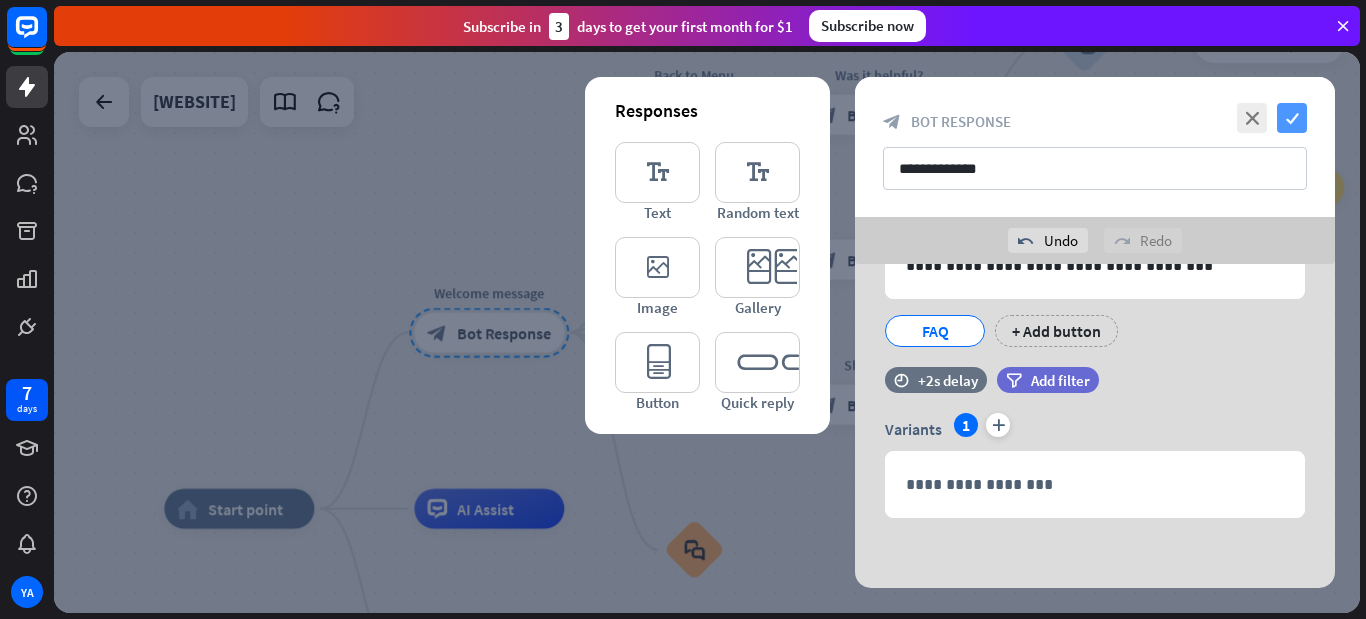 click on "check" at bounding box center (1292, 118) 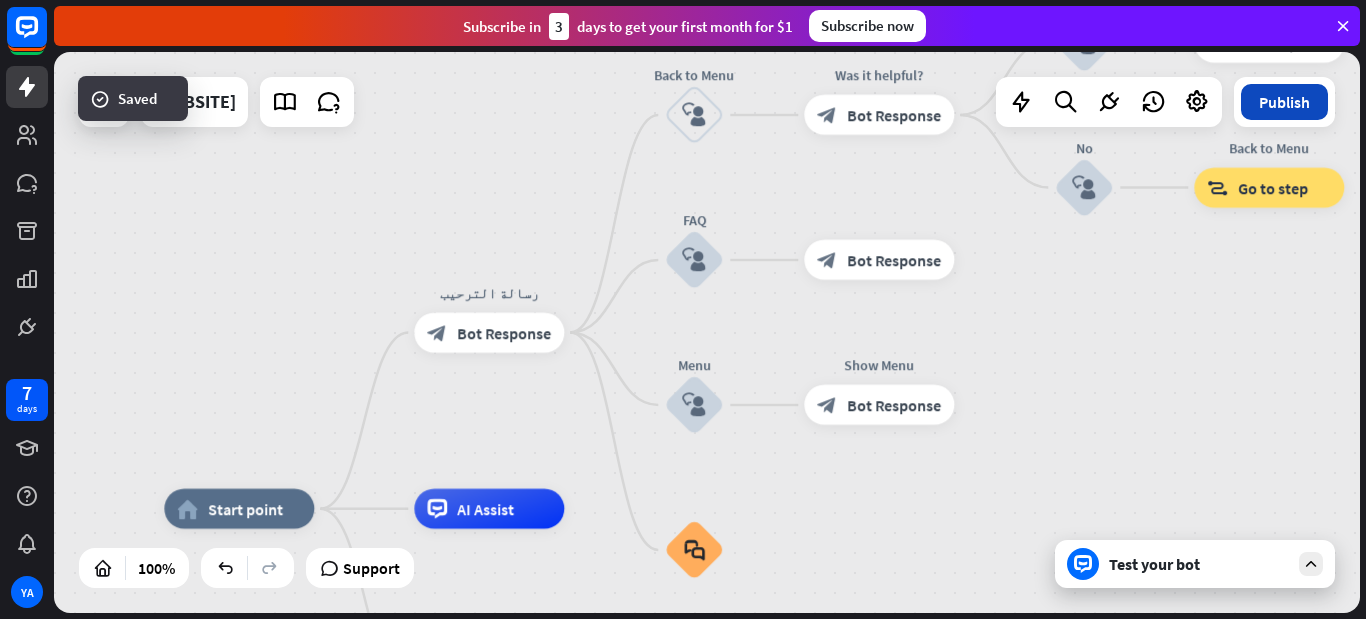click on "Publish" at bounding box center (1284, 102) 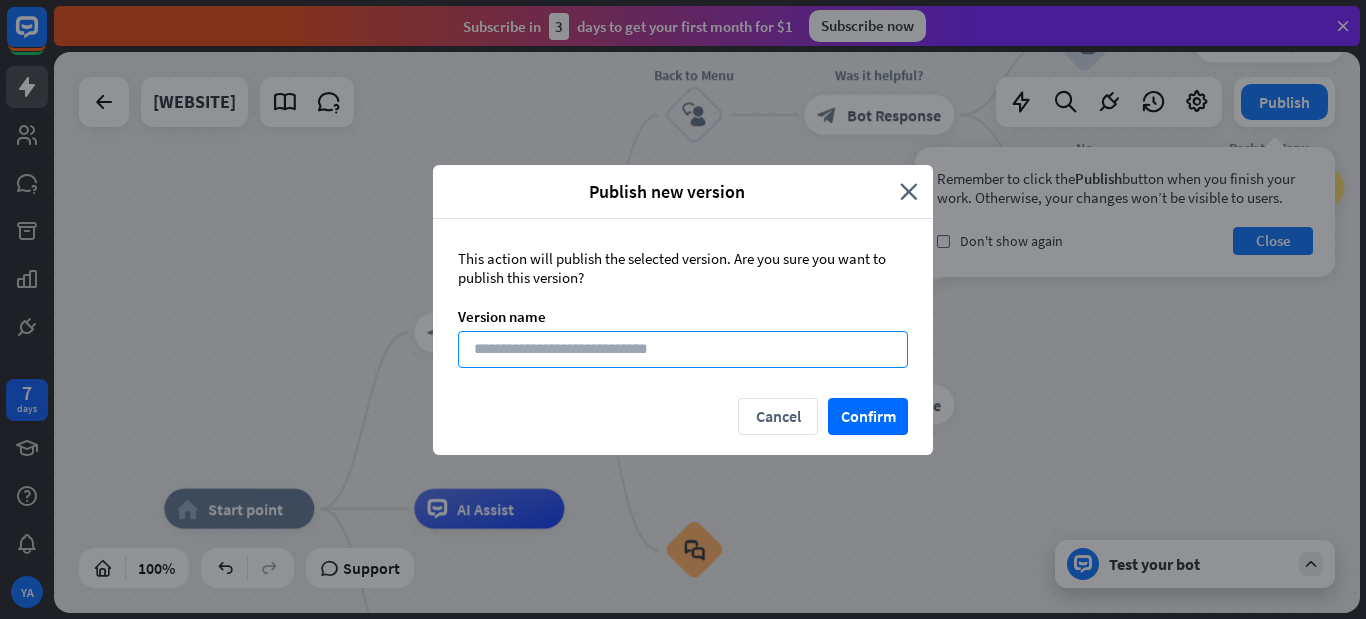 click at bounding box center (683, 349) 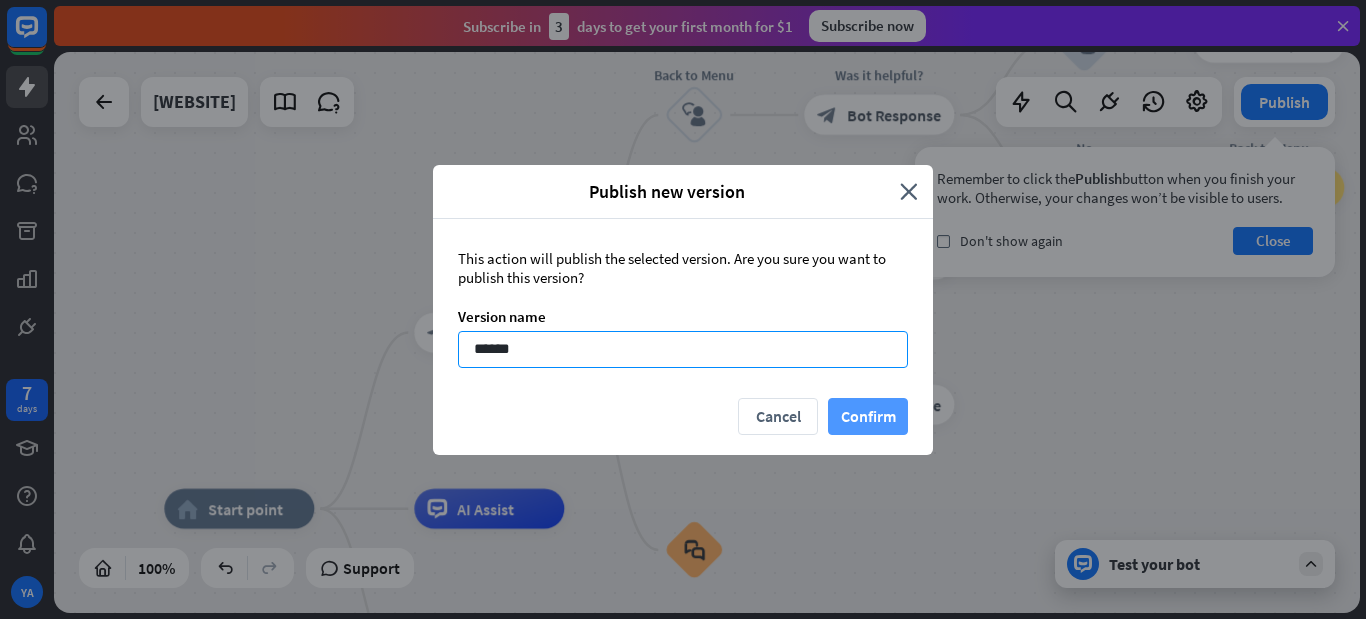 type on "******" 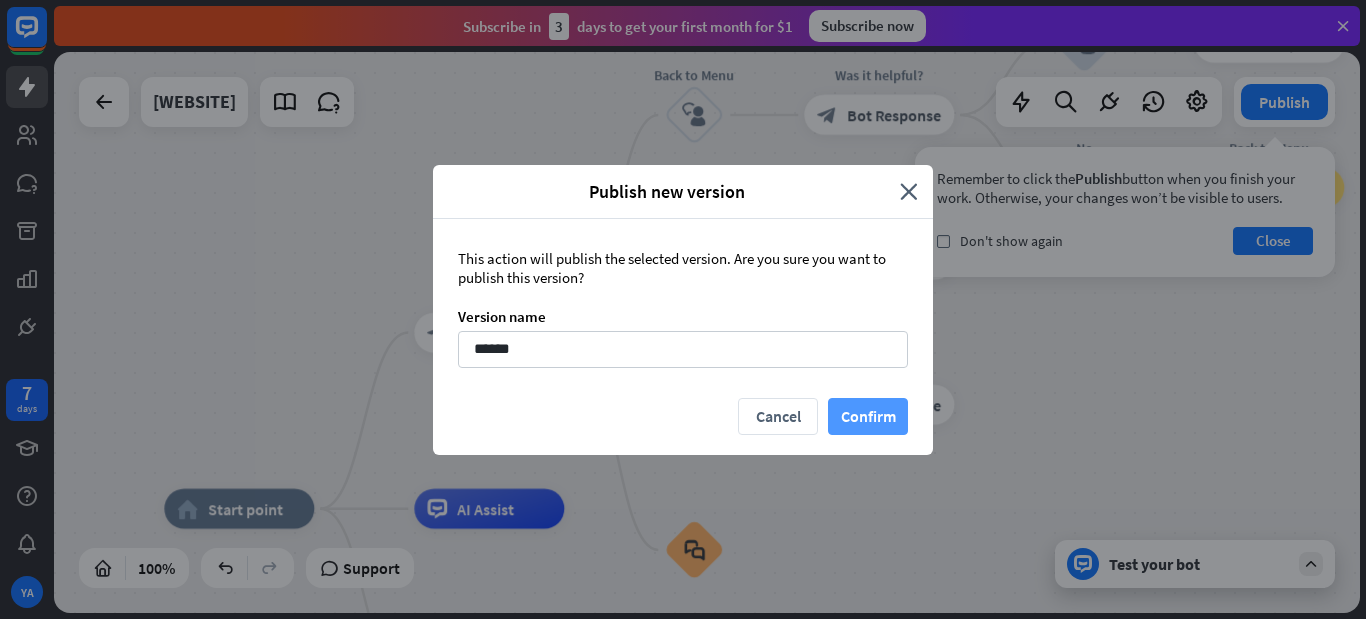 click on "Confirm" at bounding box center [868, 416] 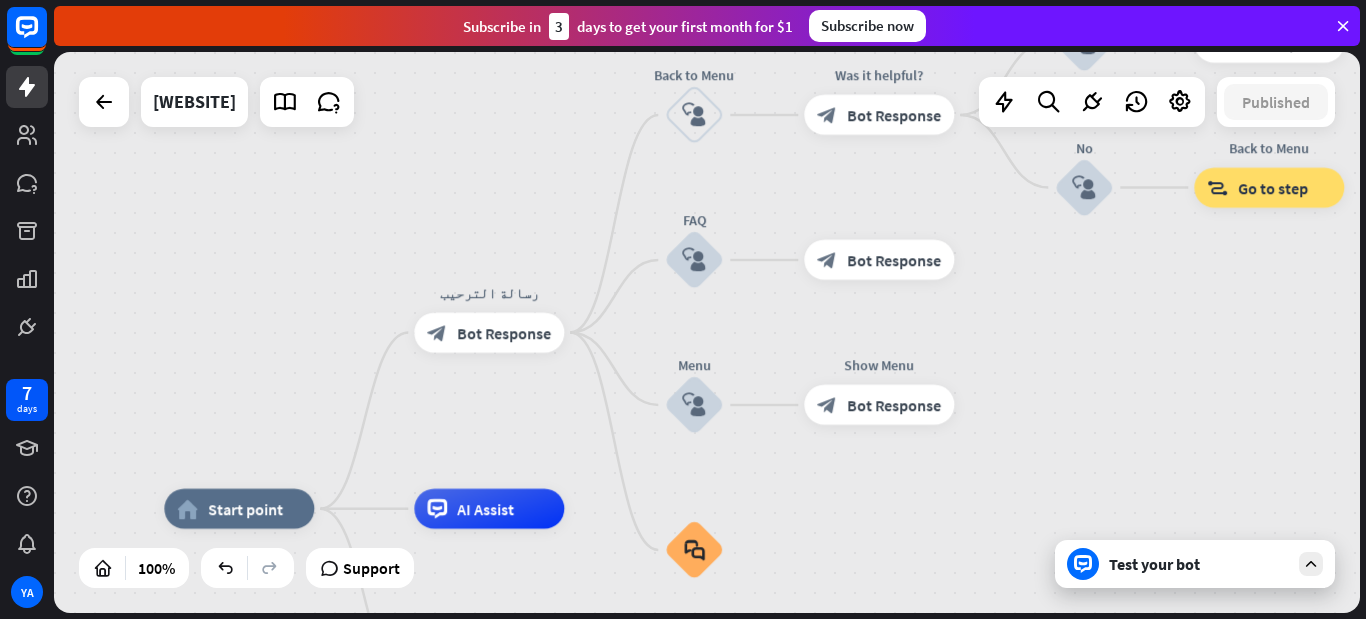 click on "Edit name   more_horiz         plus     block_bot_response   Bot Response" at bounding box center (1269, 43) 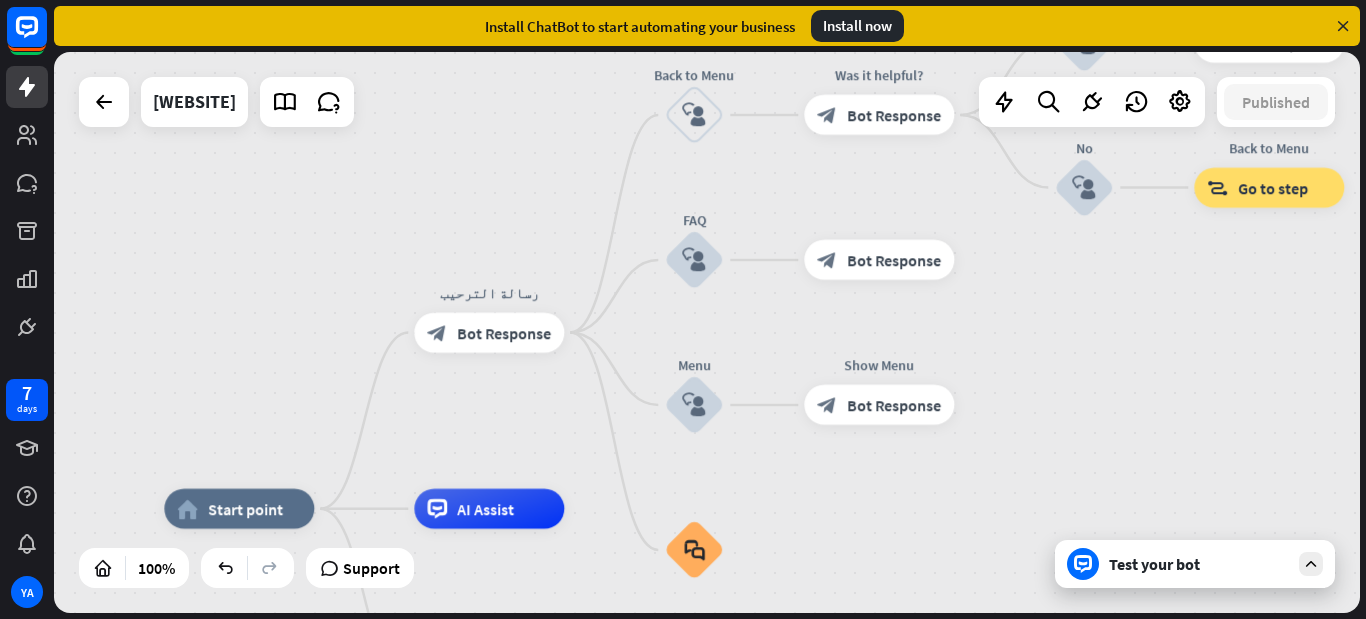 click at bounding box center [1343, 26] 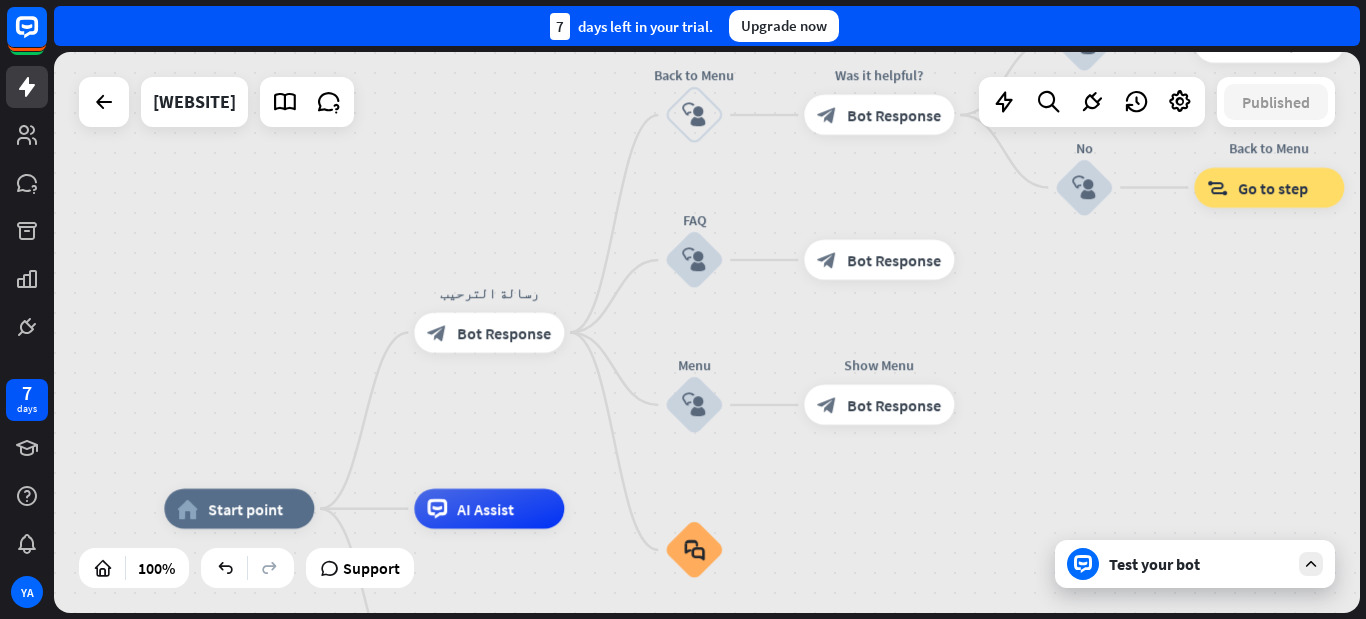 click on "7
days
left in your trial.
Upgrade now" at bounding box center [707, 26] 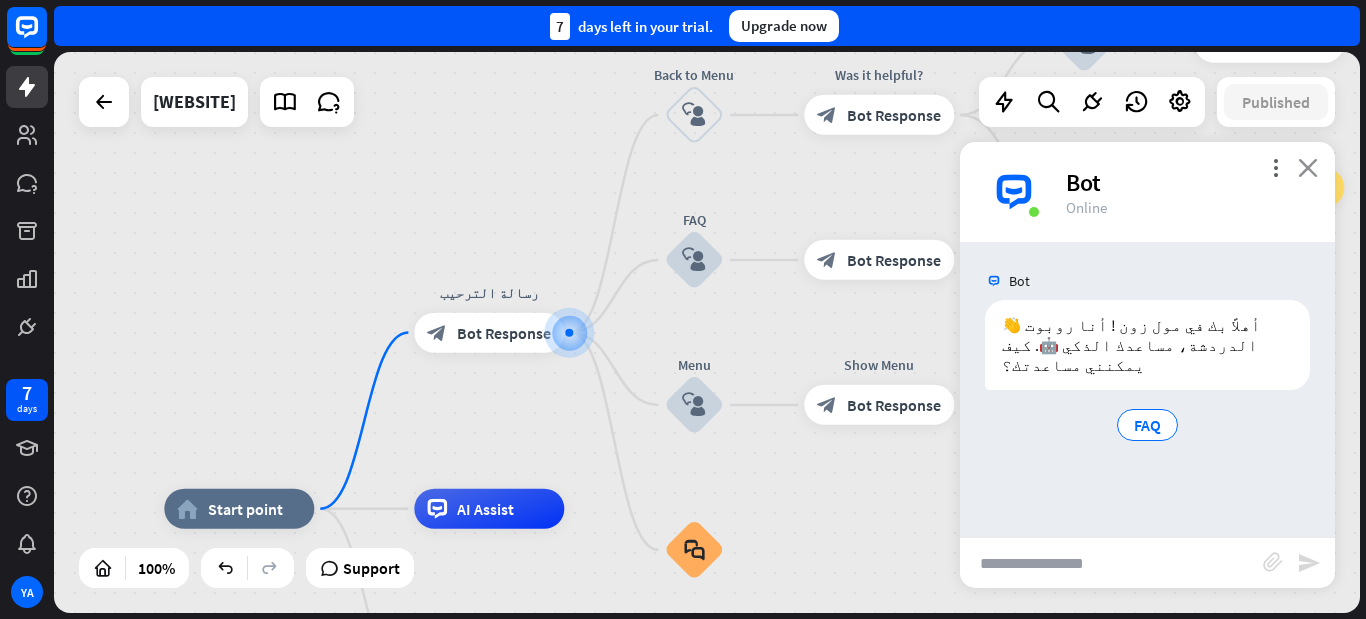 click on "close" at bounding box center (1308, 167) 